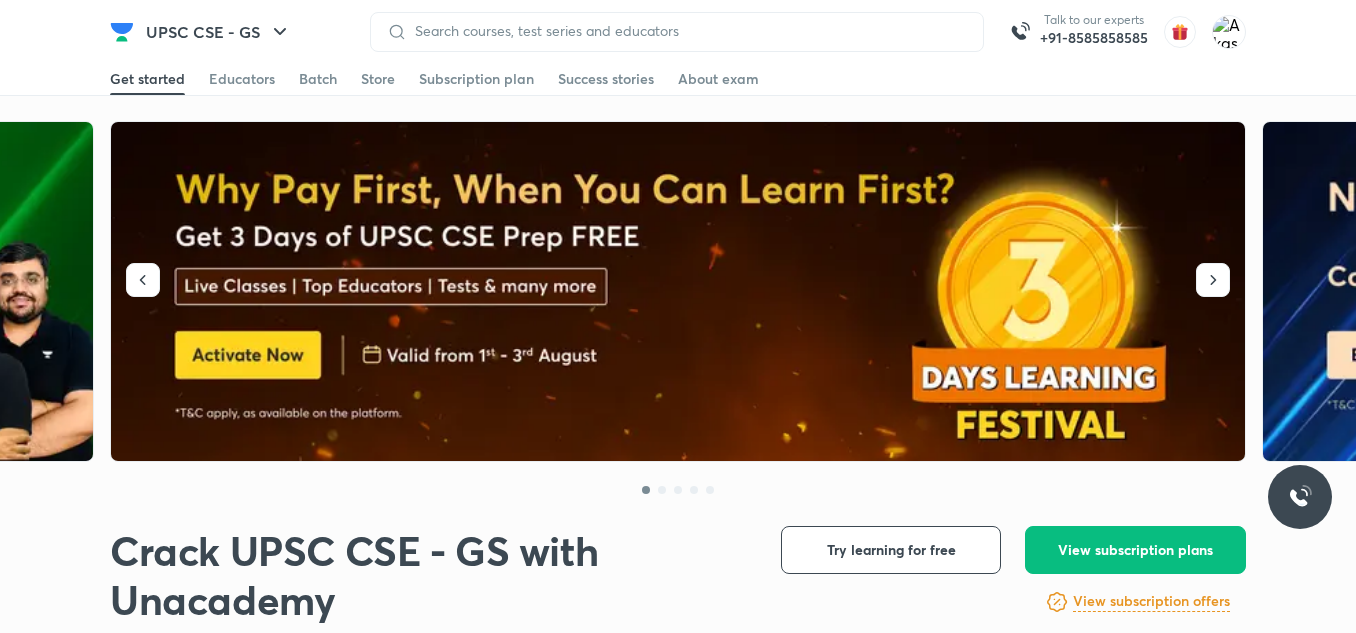 scroll, scrollTop: 0, scrollLeft: 0, axis: both 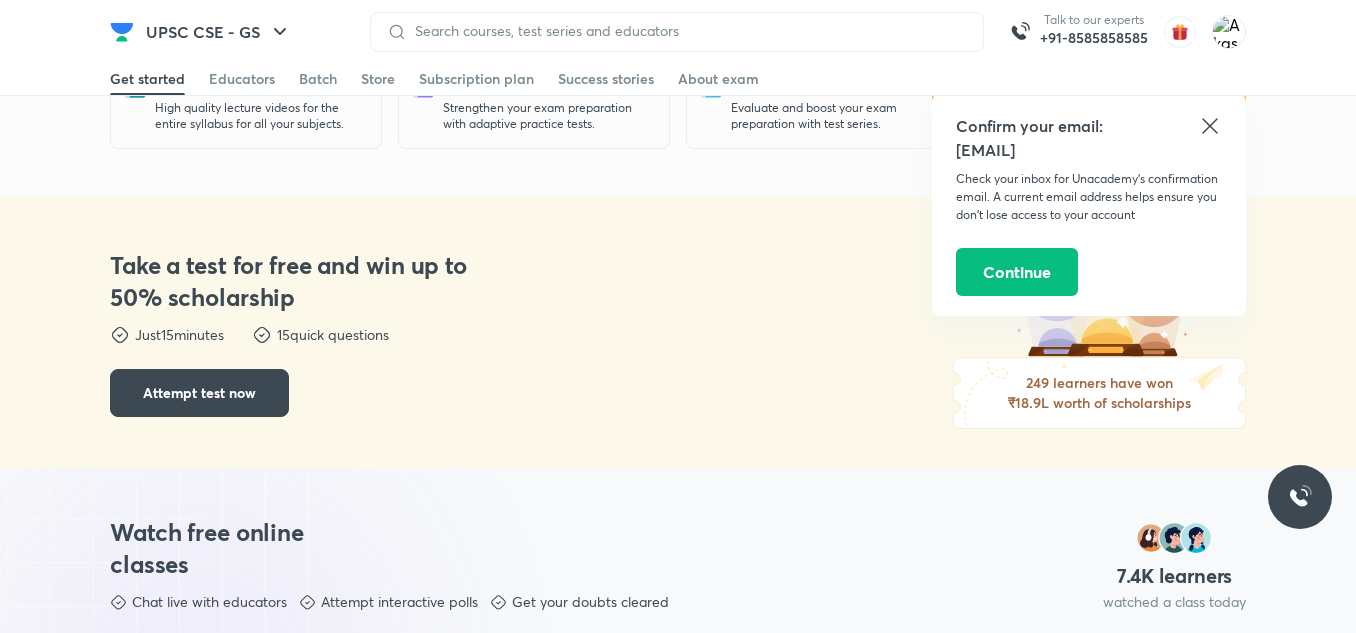 click 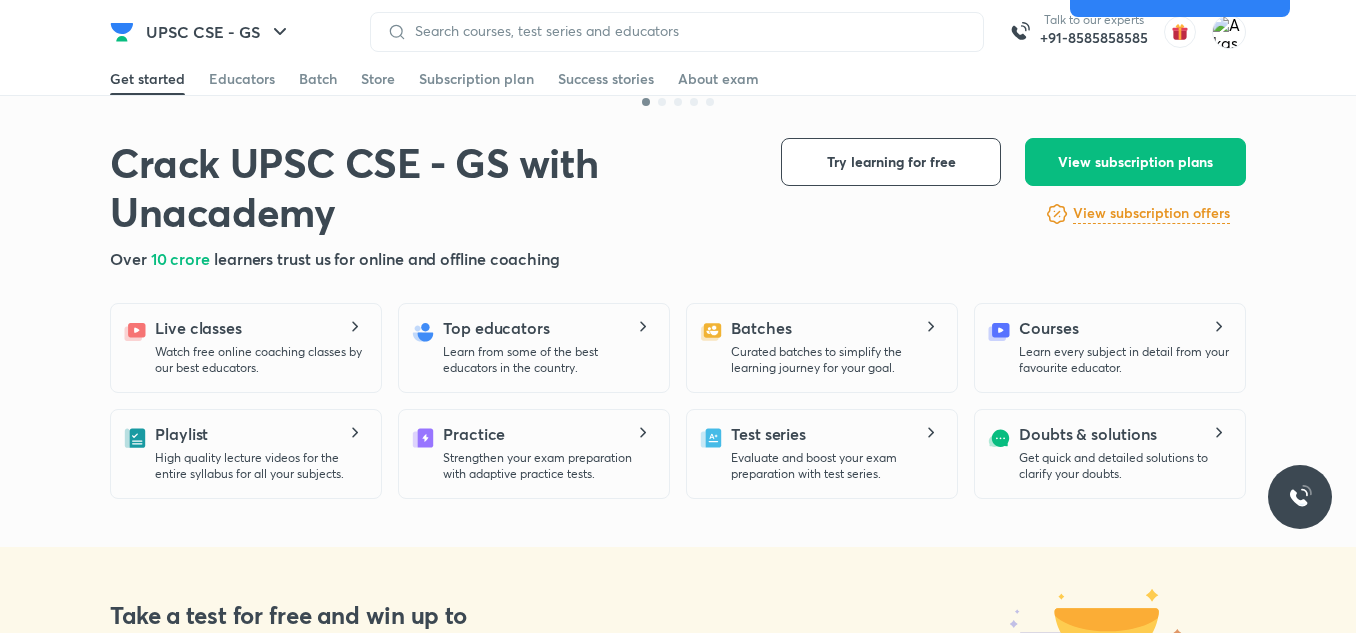 scroll, scrollTop: 251, scrollLeft: 0, axis: vertical 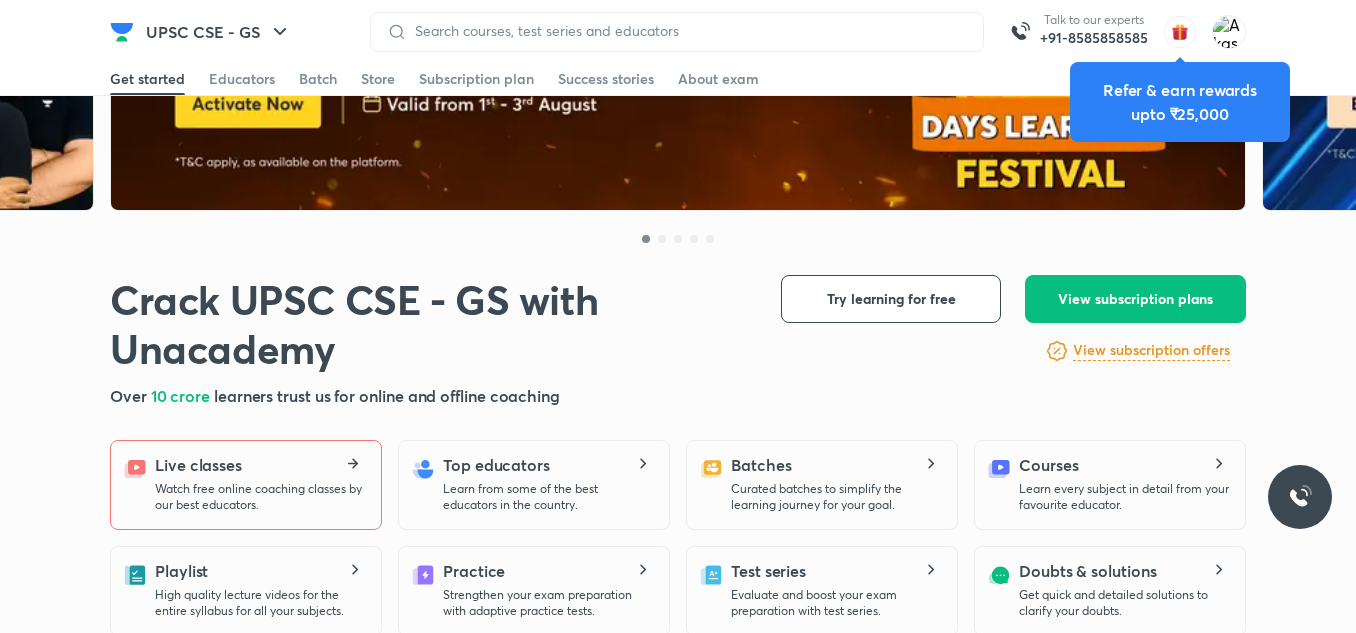 click on "Live classes Watch free online coaching classes by our best educators." at bounding box center [260, 483] 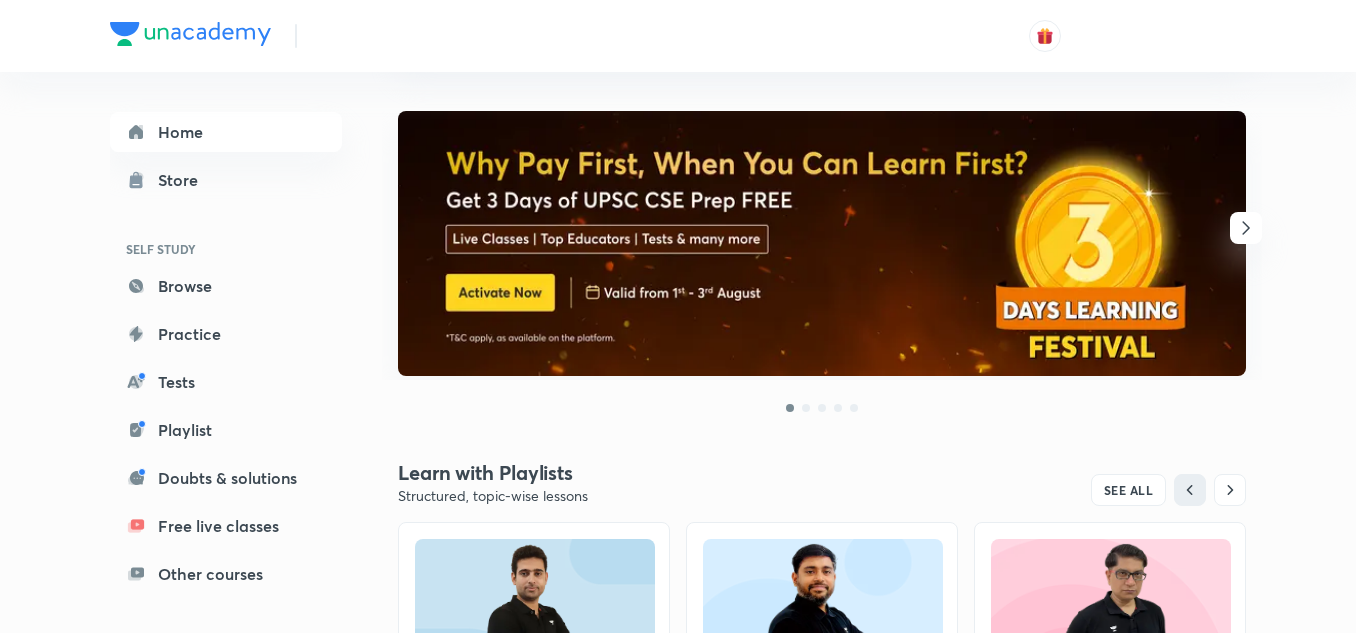 scroll, scrollTop: 0, scrollLeft: 0, axis: both 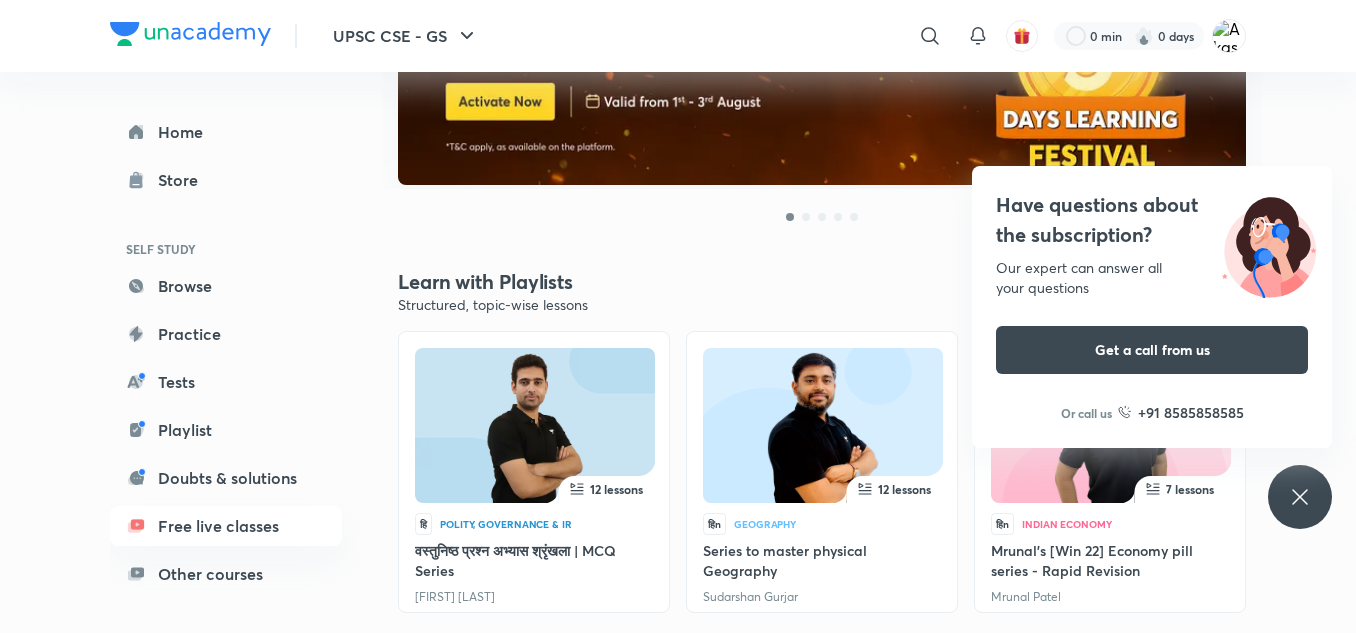 click on "UPSC CSE - GS ​ 0 min 0 days Home Store SELF STUDY Browse Practice Tests Playlist Doubts & solutions Free live classes Other courses UPSC CSE - GS Free live classes Free classes for UPSC CSE - GS Watch free online coaching classes for UPSC CSE - GS by our best educators. You can watch free recorded and live classes. Learn with Playlists Structured, topic-wise lessons SEE ALL 12 lessons हि Polity, Governance & IR वस्तुनिष्ठ प्रश्न अभ्यास श्रृंखला | MCQ Series Varun Pachauri 12 lessons हिn Geography Series to master physical Geography  Sudarshan Gurjar 7 lessons हिn Indian Economy Mrunal’s [Win 22] Economy pill series - Rapid Revision Mrunal Patel 10 lessons हि Geography Comprehensive world map practice for UPSC Prelims Ankit Avasthi 9 lessons हि NCERT Summary NCERT History through timeline for UPSC 2023 Arti Chhawari 13 lessons हिn Indian Economy Mrunal's [Win21] Economy series for UPSC CSE Preparation Mrunal Patel SEE ALL" at bounding box center (678, 774) 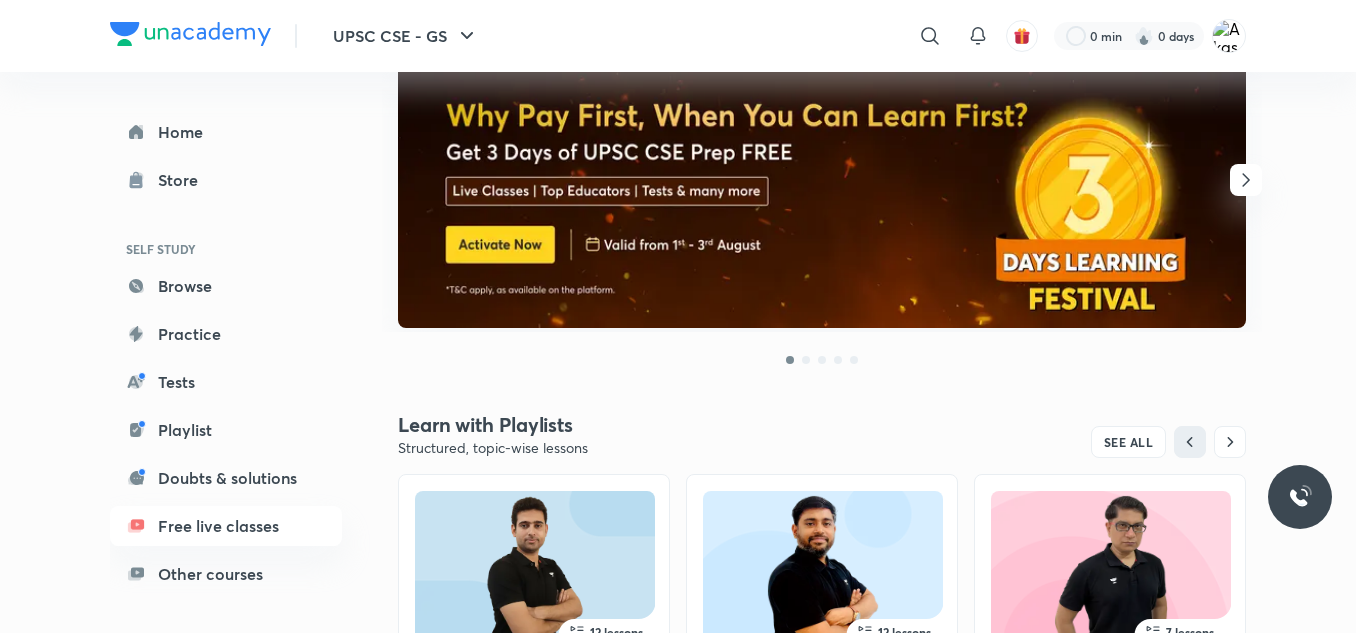 scroll, scrollTop: 0, scrollLeft: 0, axis: both 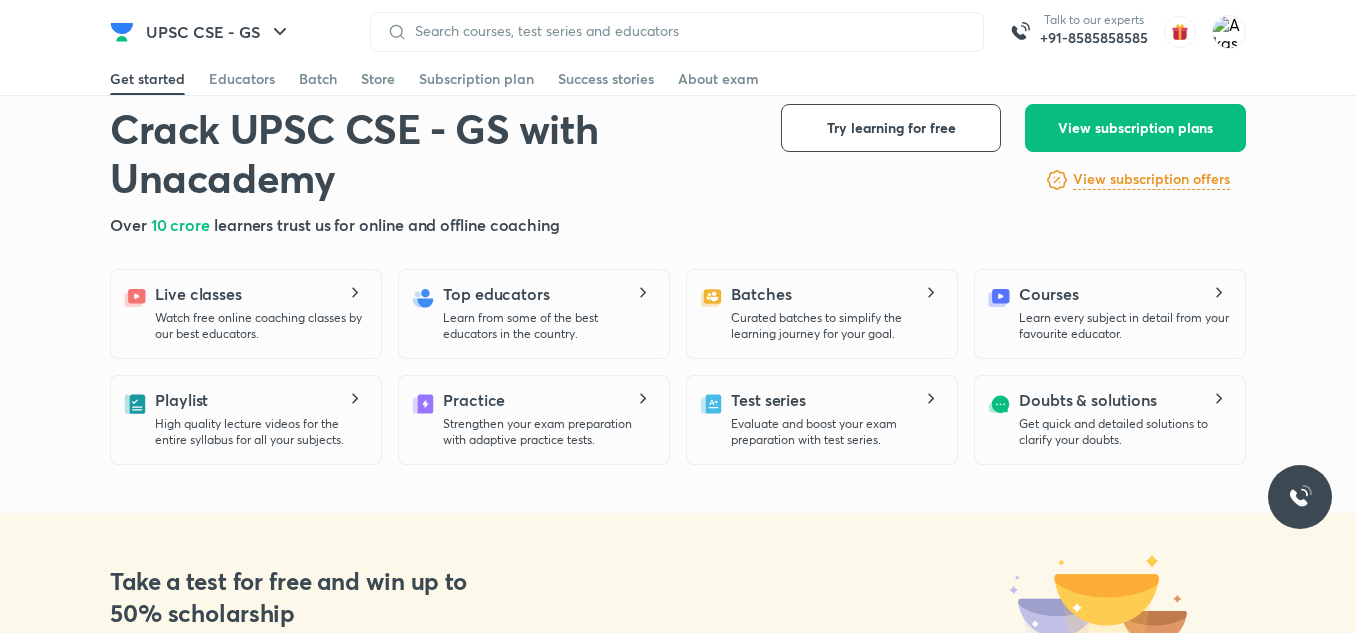 click on "Live classes Watch free online coaching classes by our best educators." at bounding box center (260, 312) 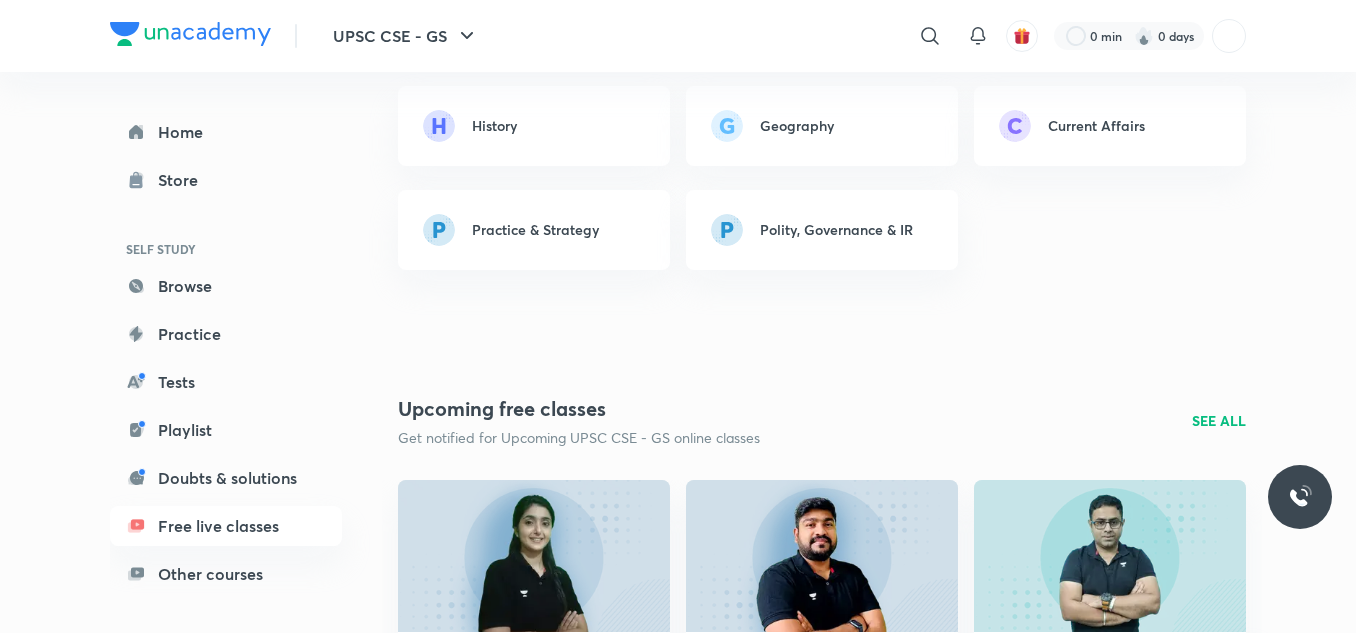 scroll, scrollTop: 1880, scrollLeft: 0, axis: vertical 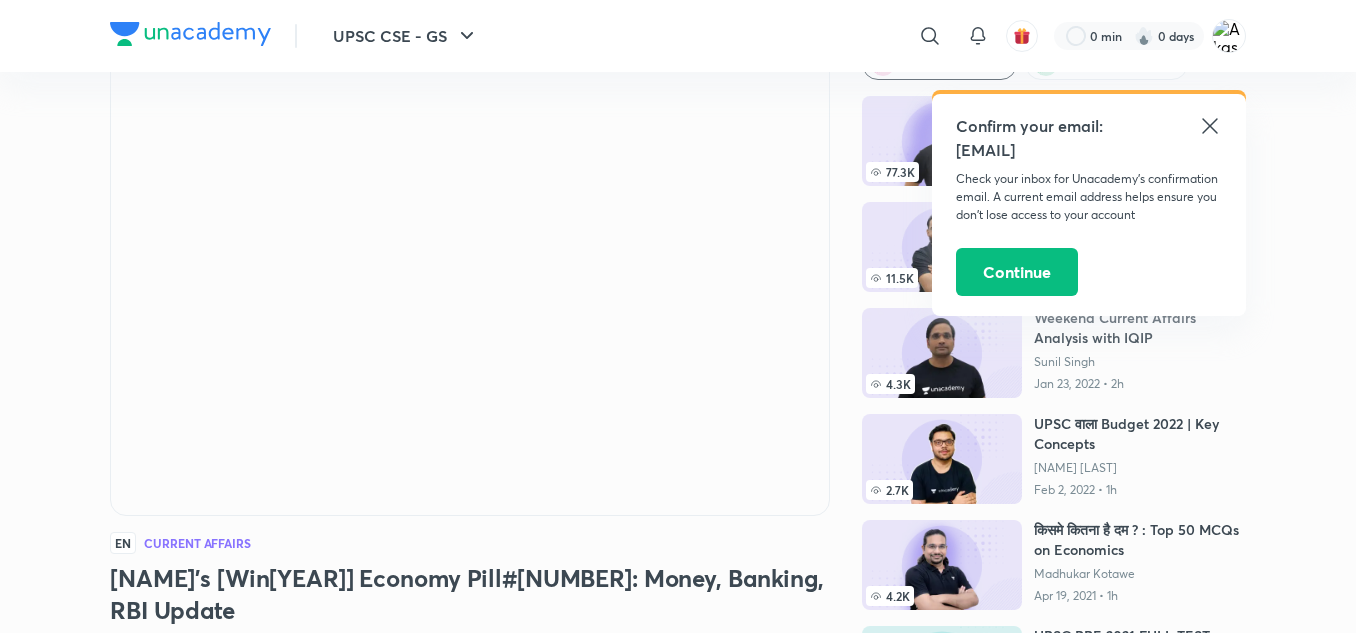 click 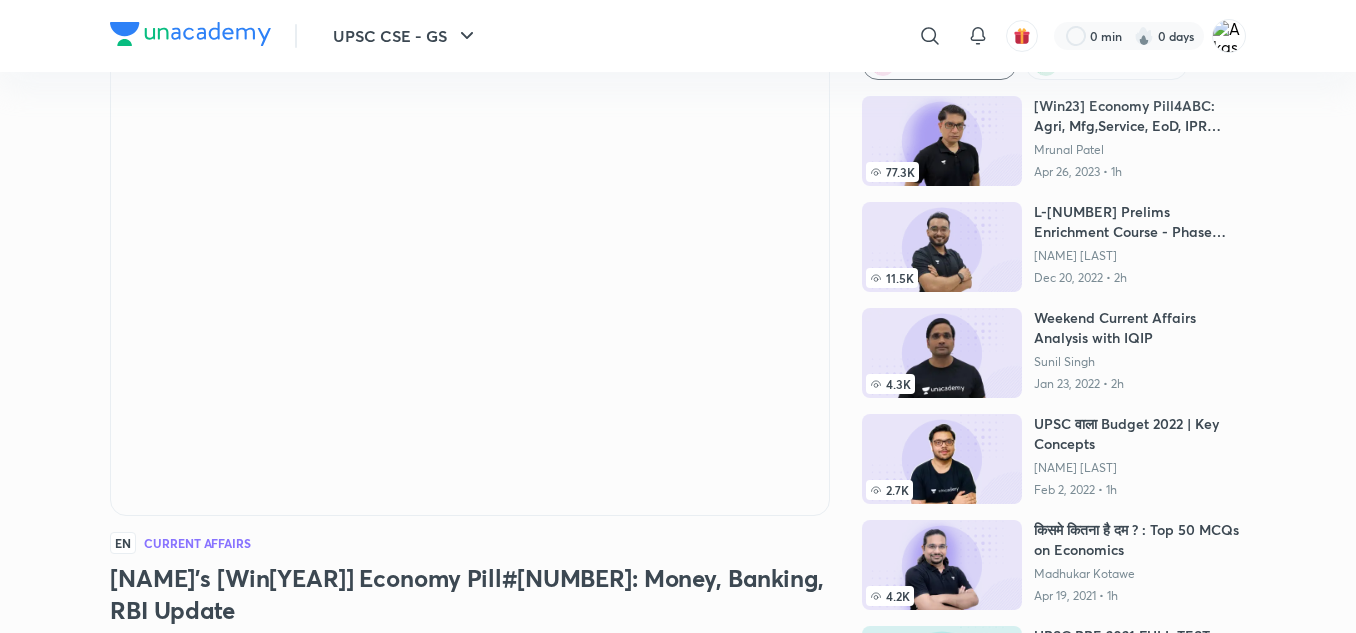 click at bounding box center [942, 247] 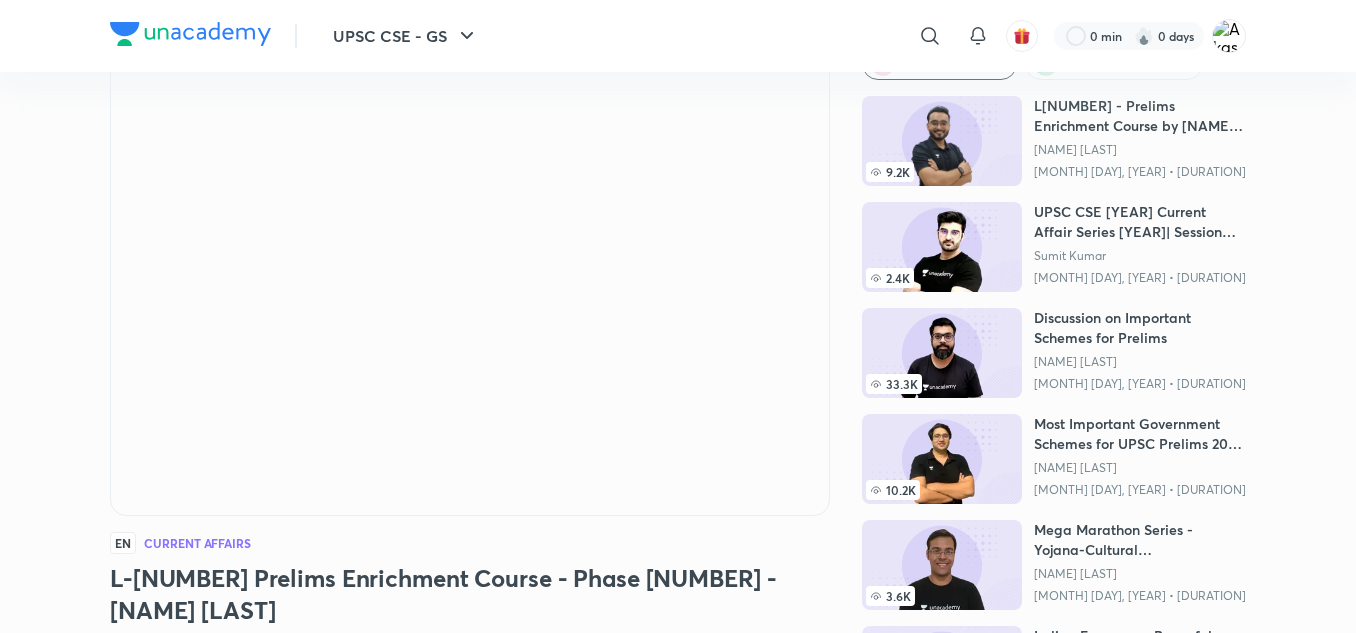 scroll, scrollTop: 0, scrollLeft: 0, axis: both 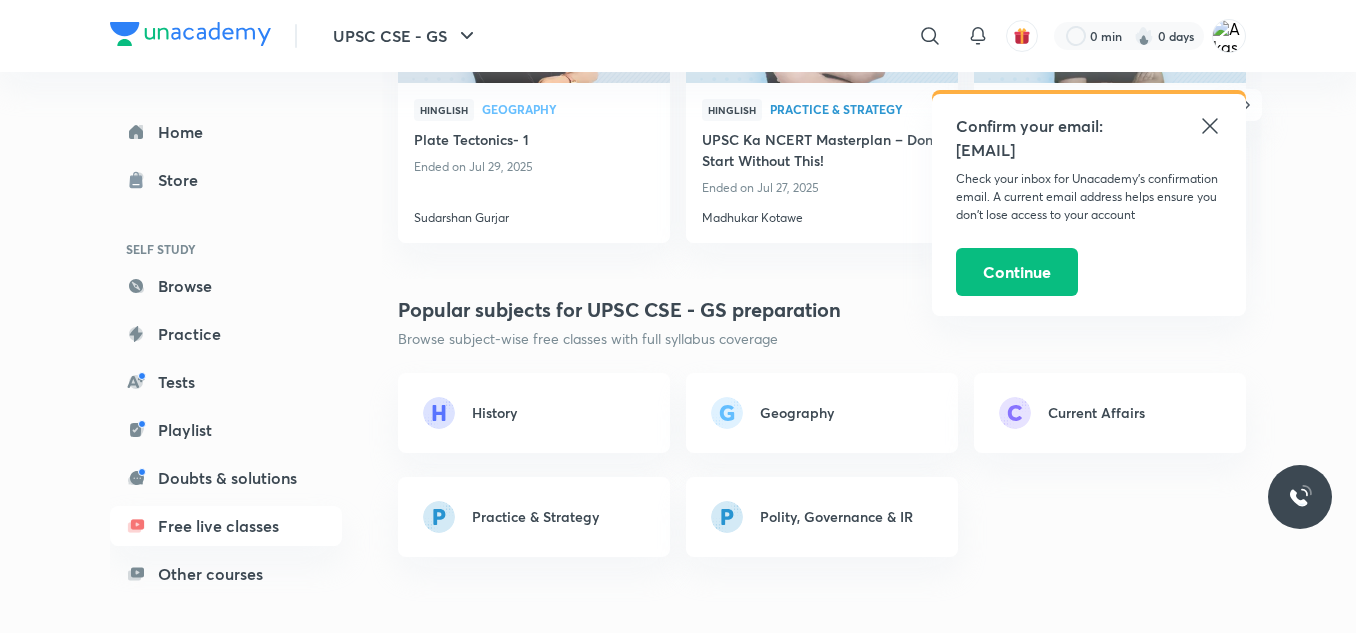click 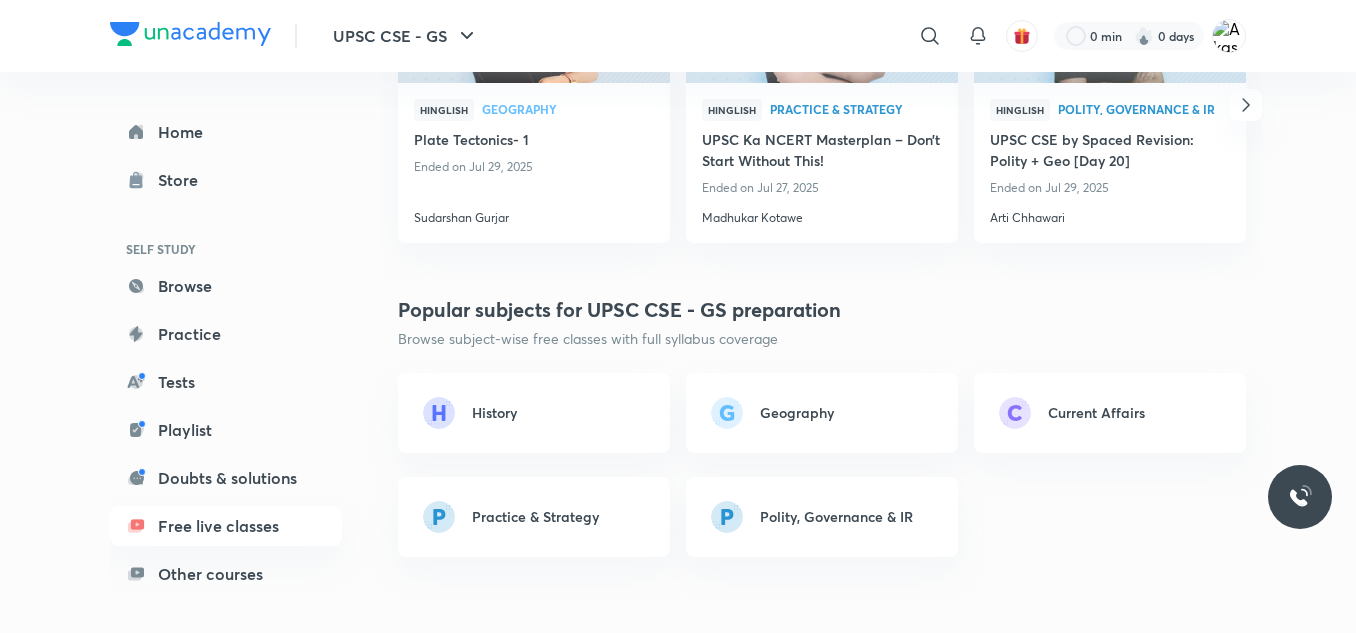 click on "Current Affairs" at bounding box center [1096, 412] 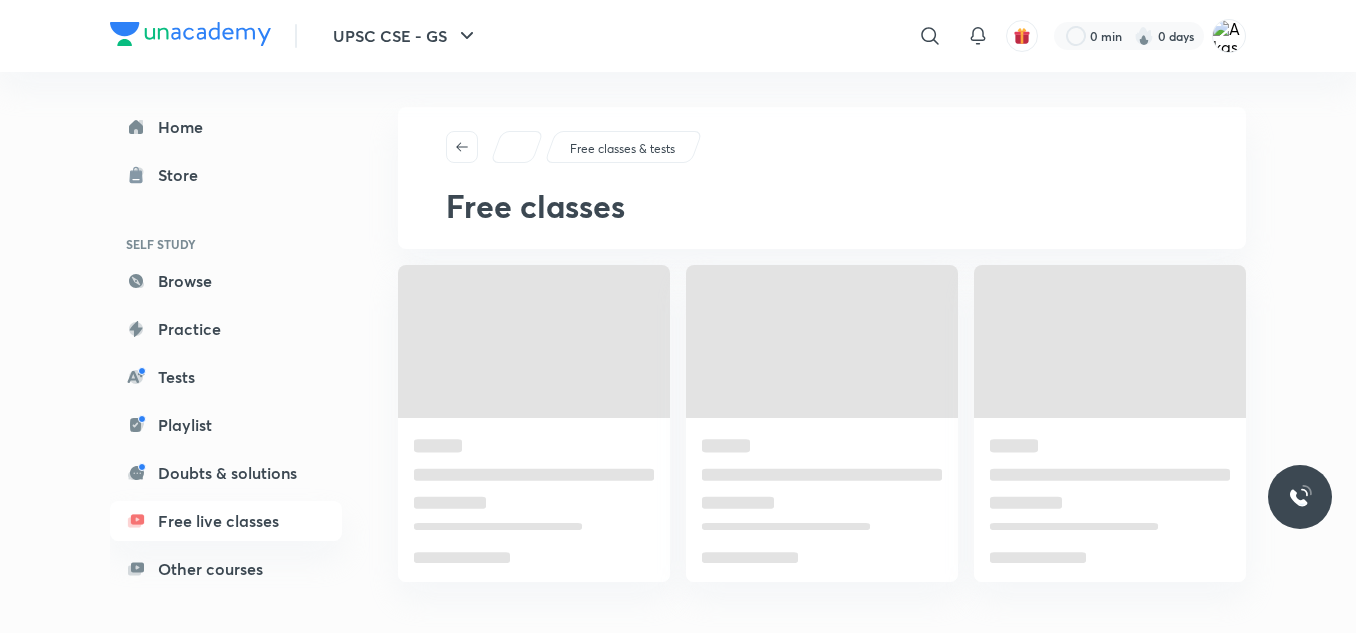 click at bounding box center [1110, 341] 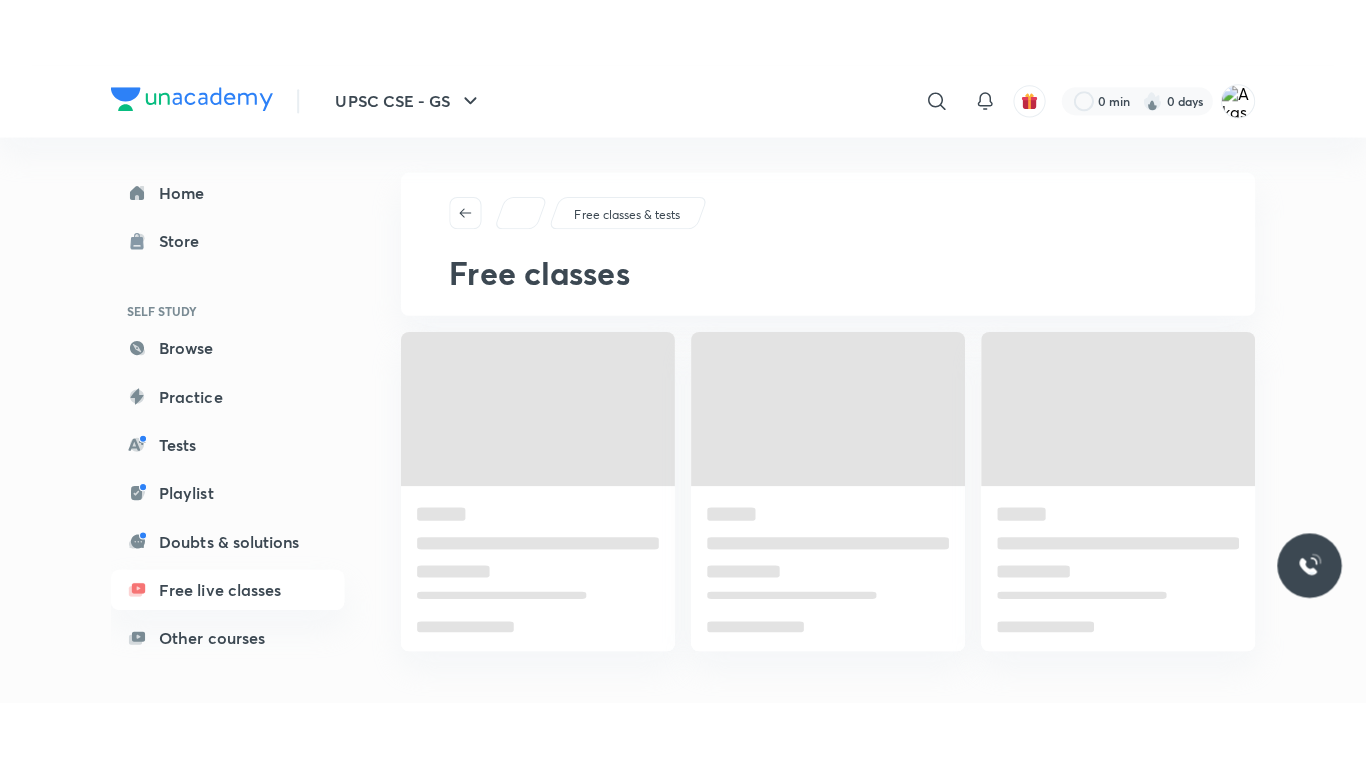 scroll, scrollTop: 0, scrollLeft: 0, axis: both 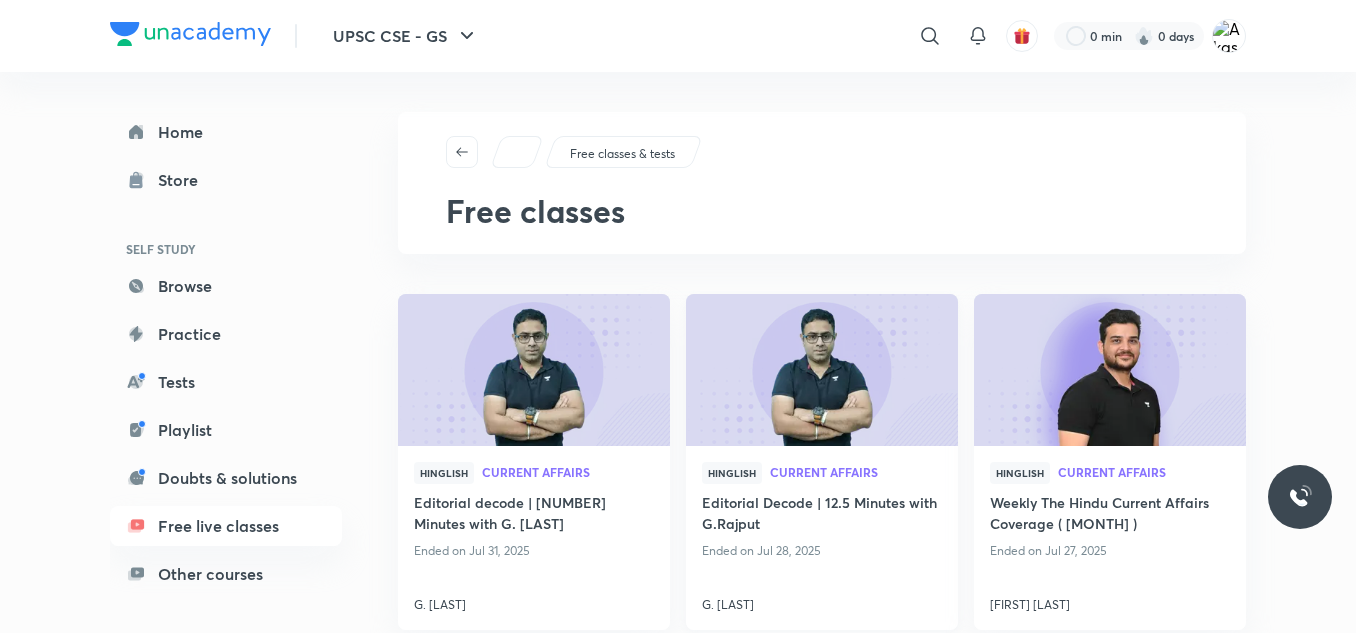 click at bounding box center [821, 370] 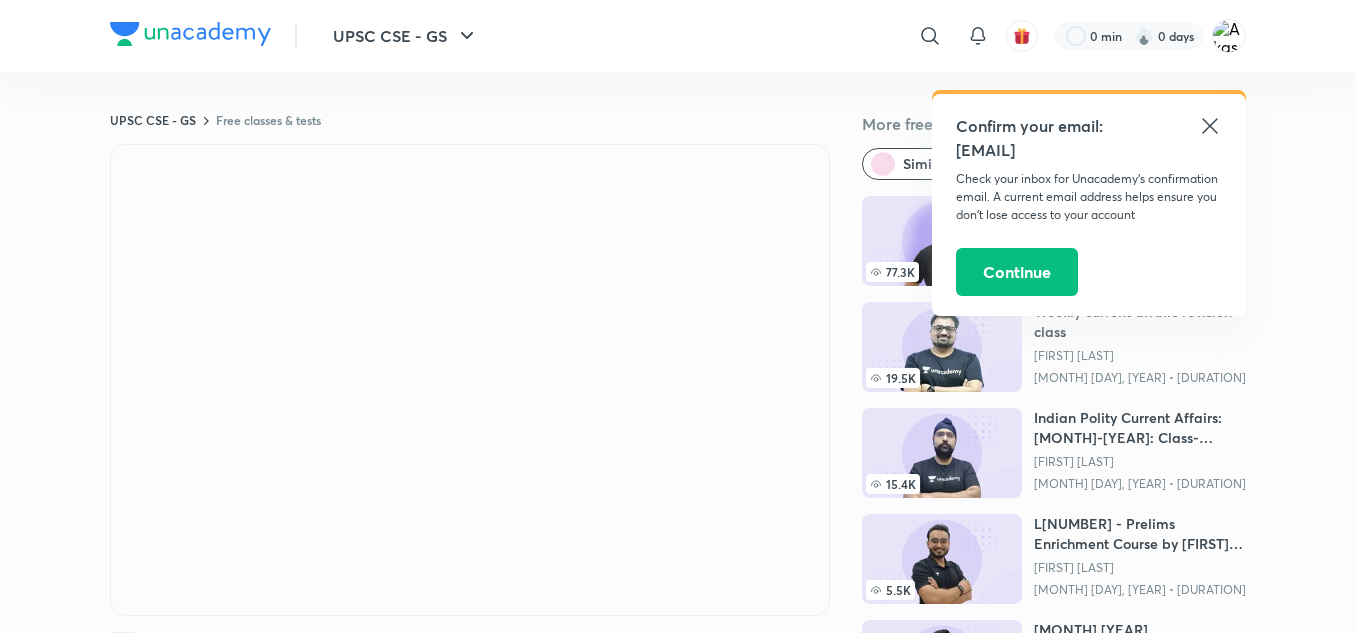 click 